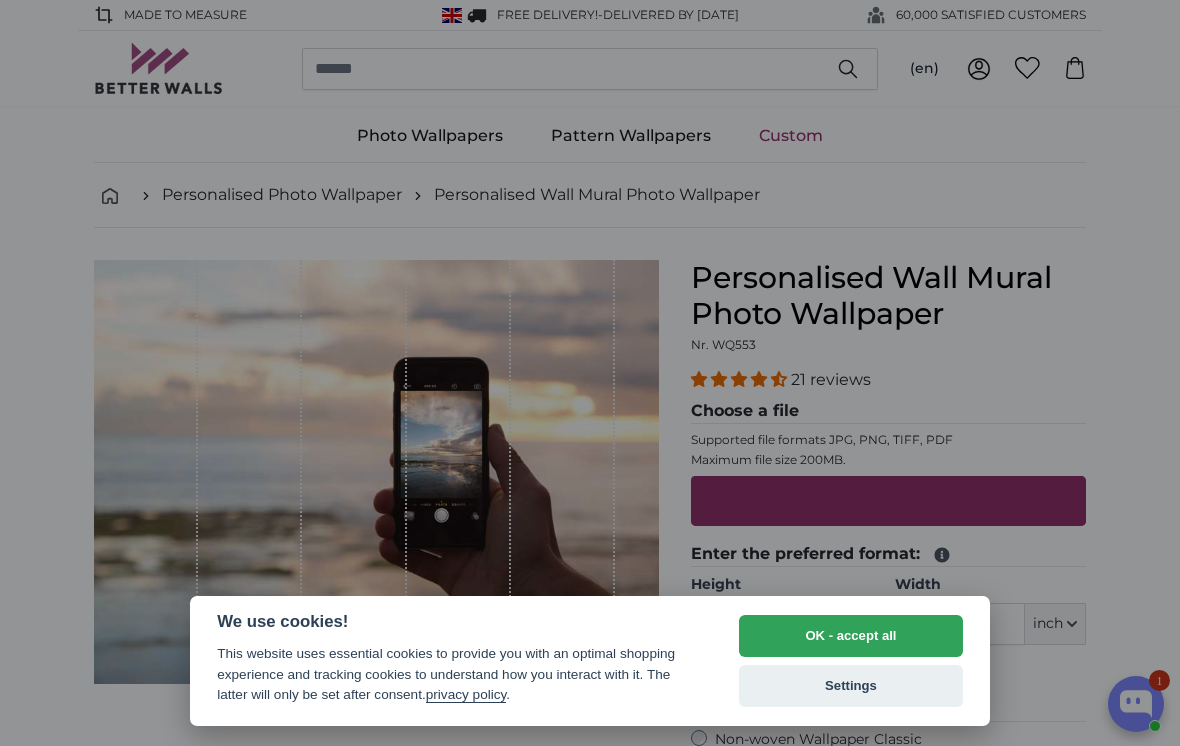scroll, scrollTop: 0, scrollLeft: 0, axis: both 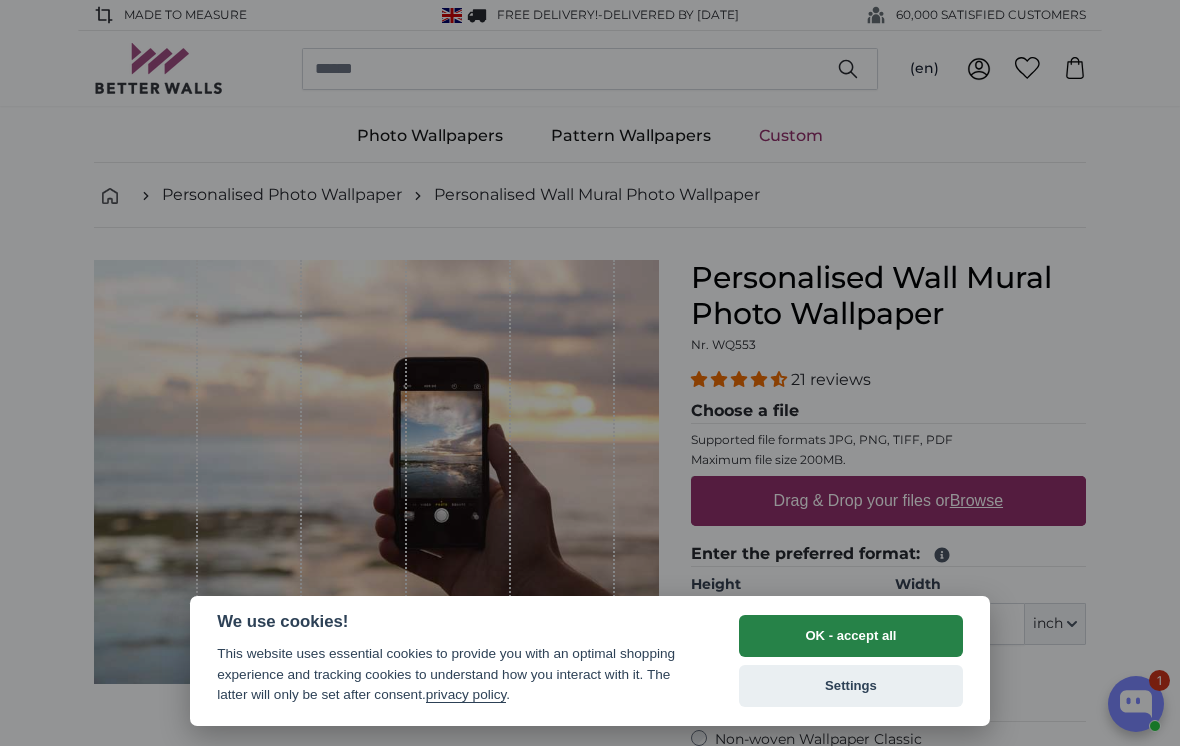 click on "OK - accept all" at bounding box center [851, 636] 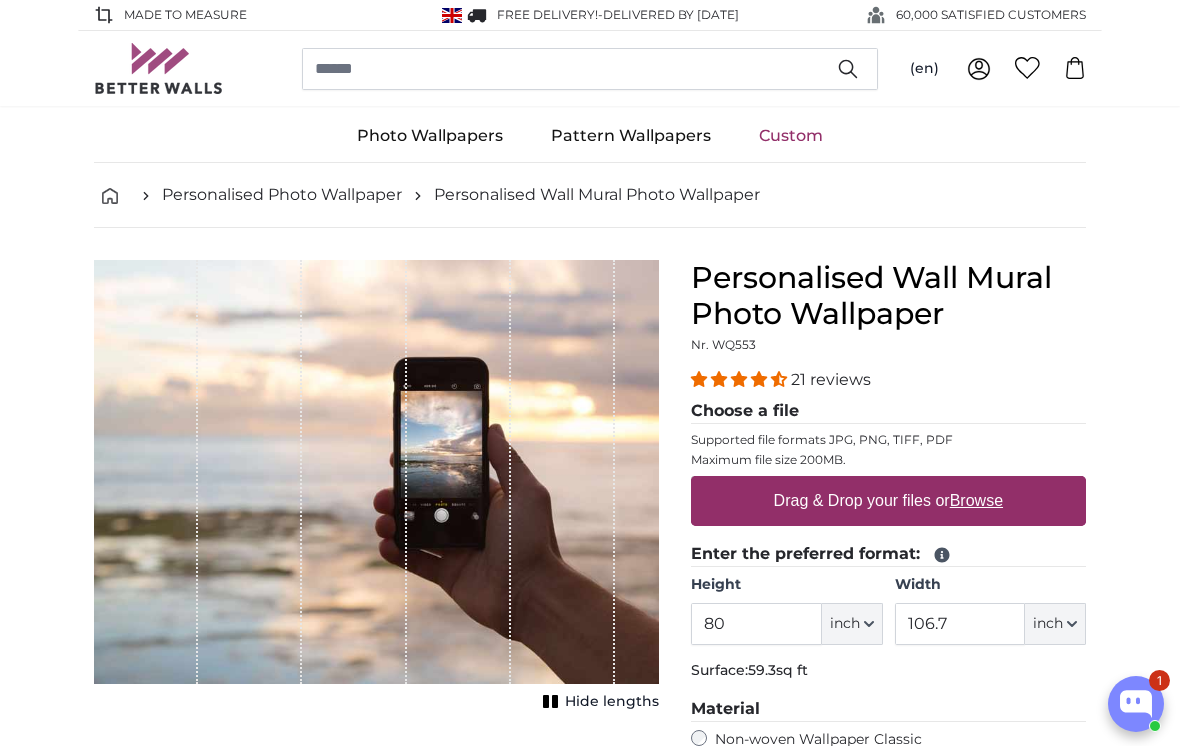 scroll, scrollTop: 0, scrollLeft: 0, axis: both 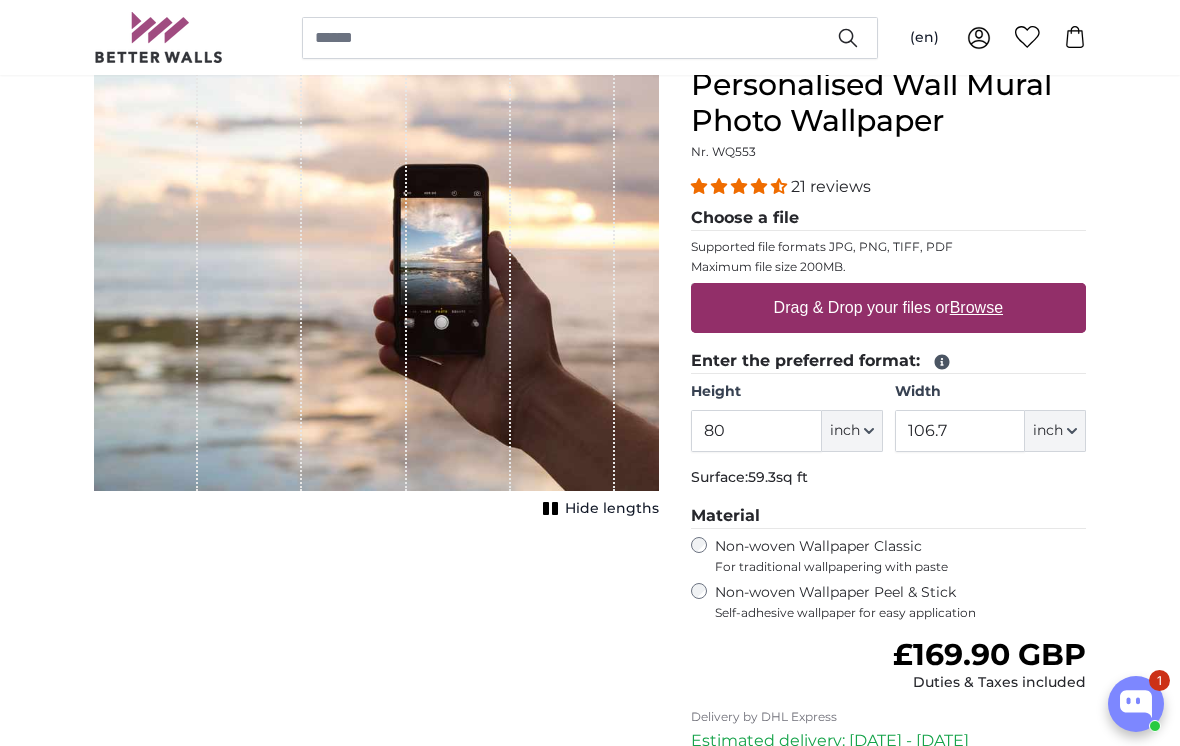 click on "inch" 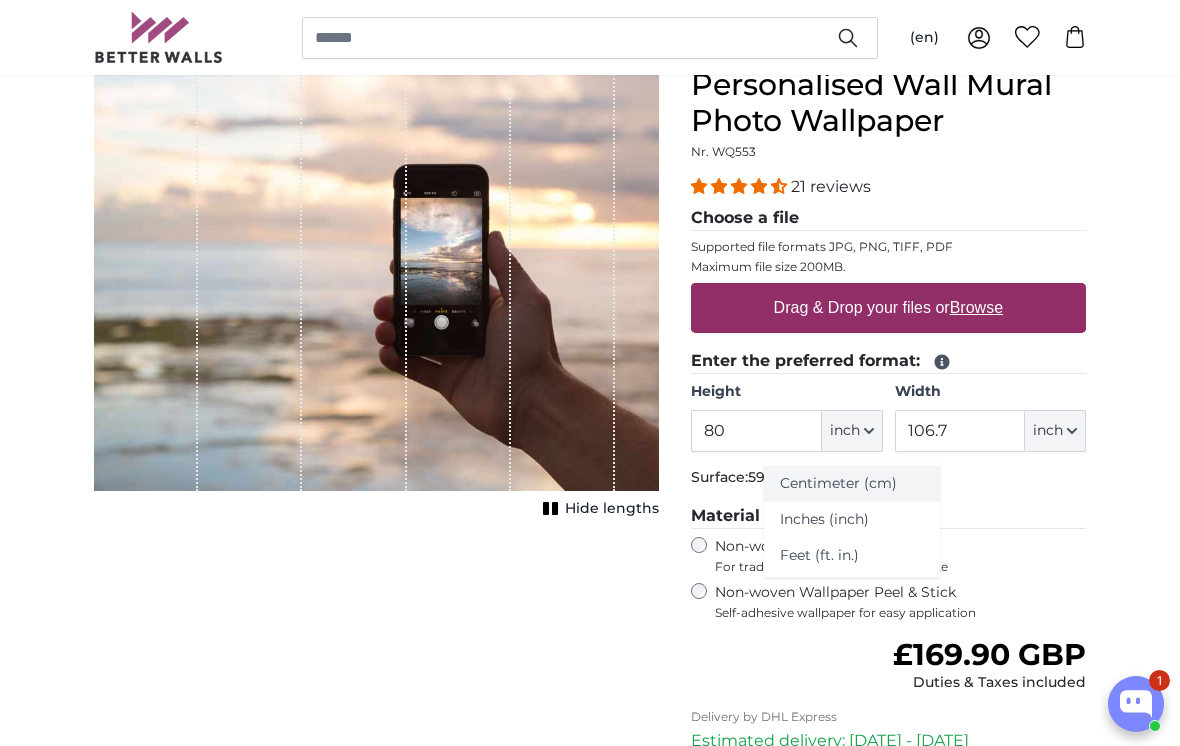 click on "Centimeter (cm)" 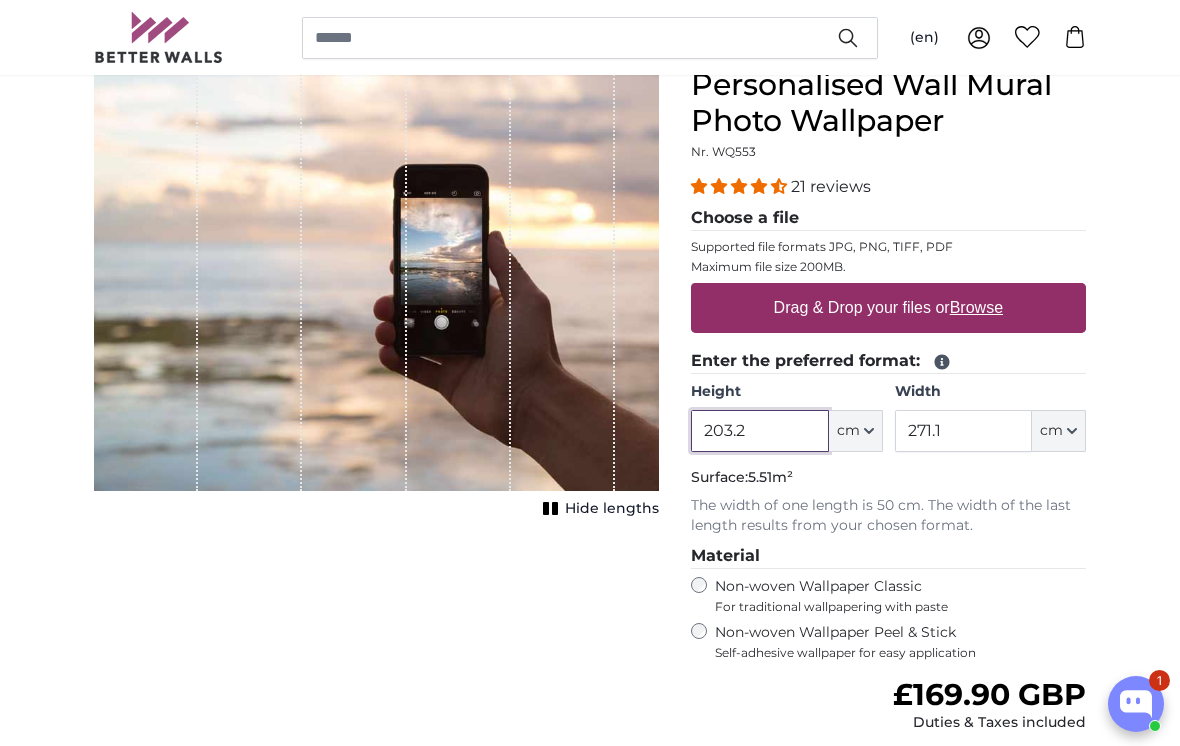 click on "203.2" at bounding box center (759, 431) 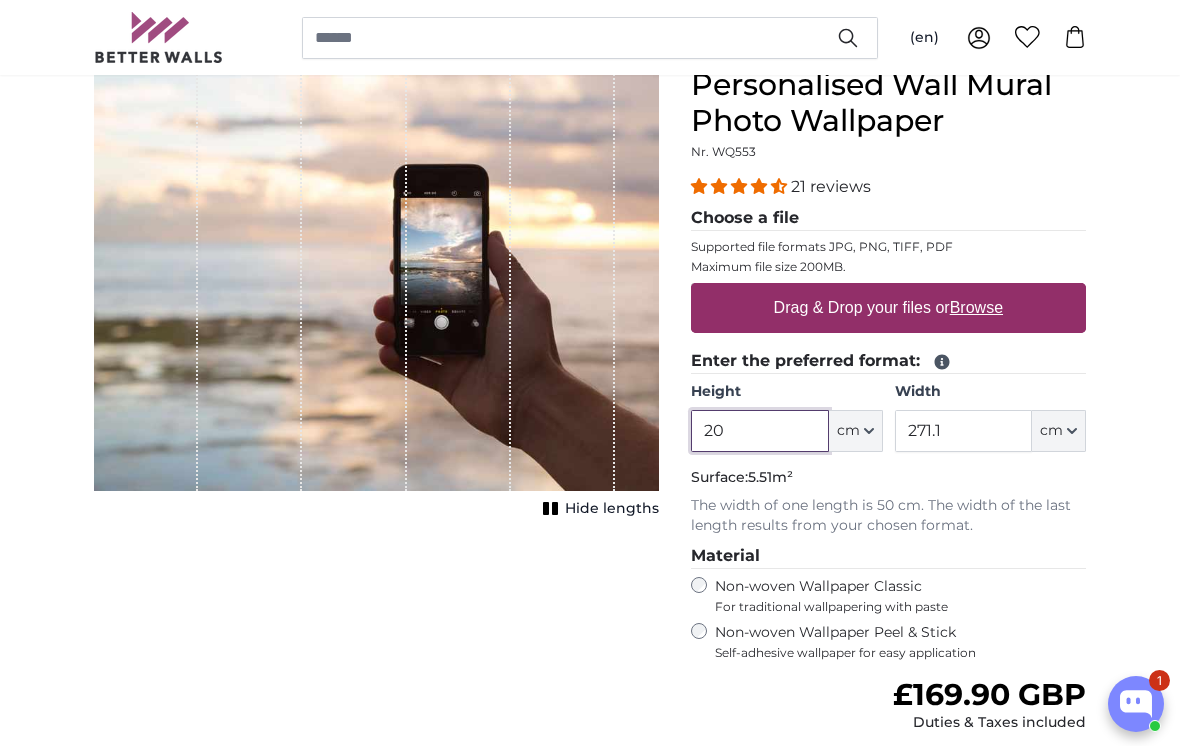 type on "2" 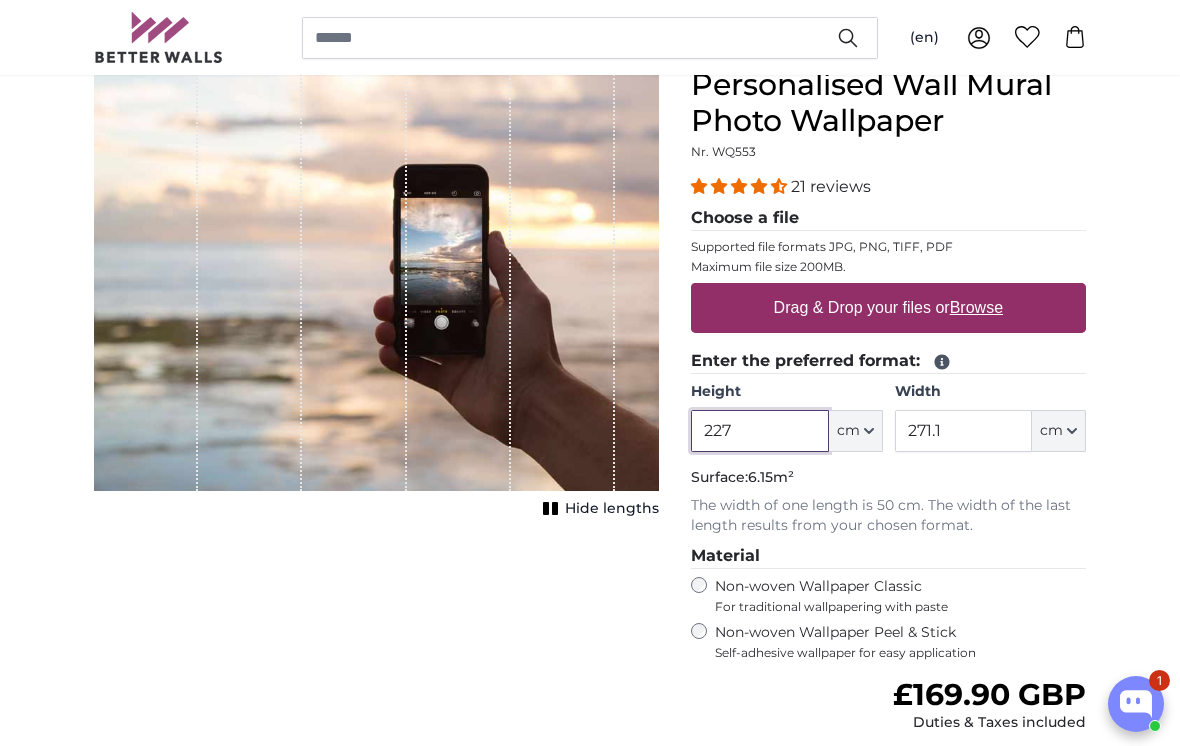 type on "227" 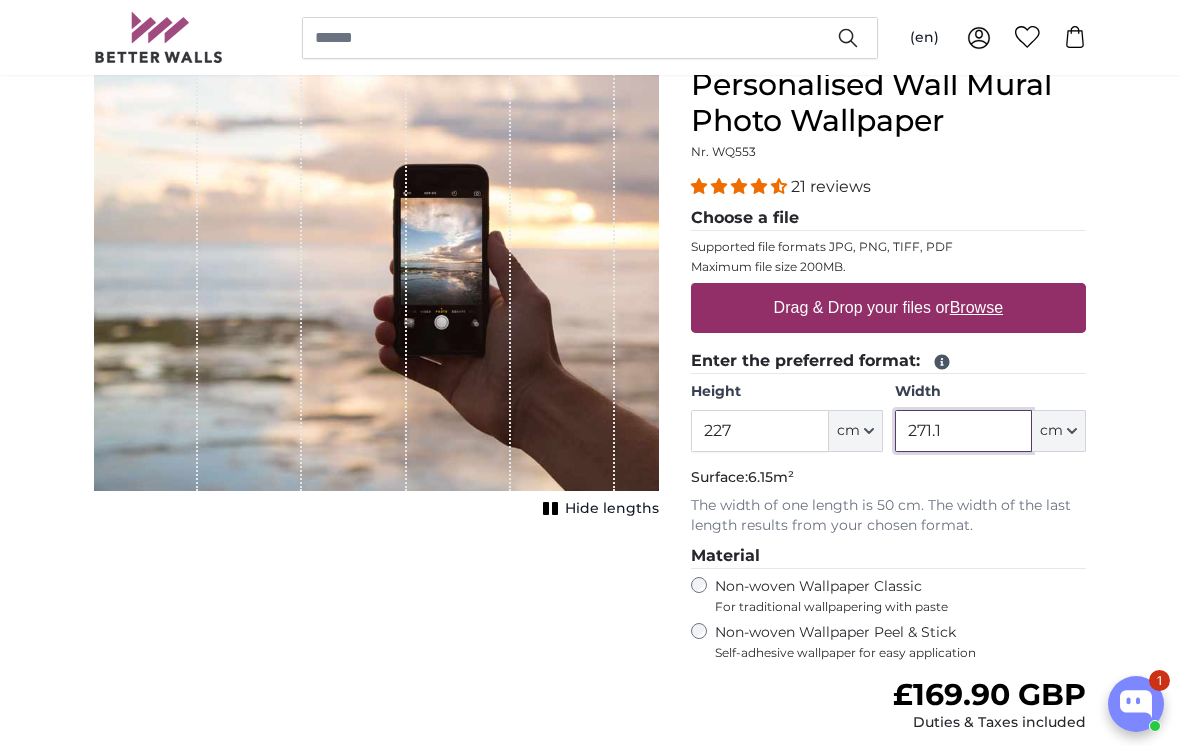 click on "271.1" at bounding box center [963, 431] 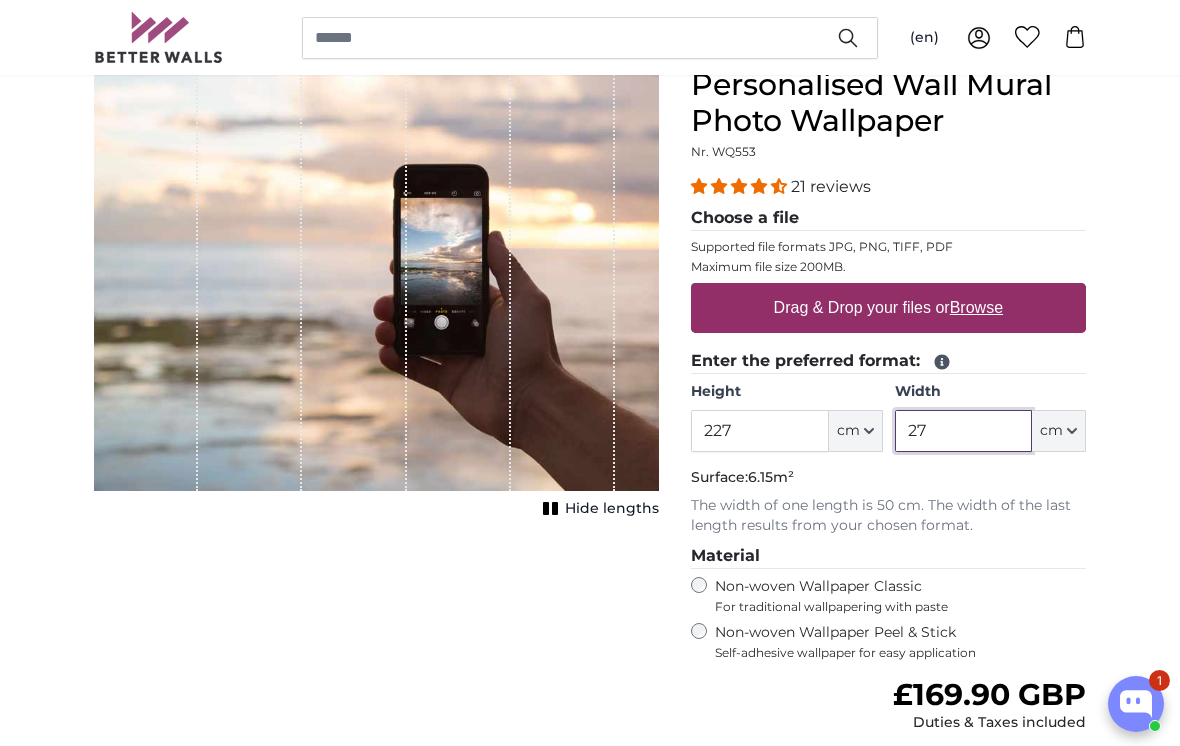 type on "2" 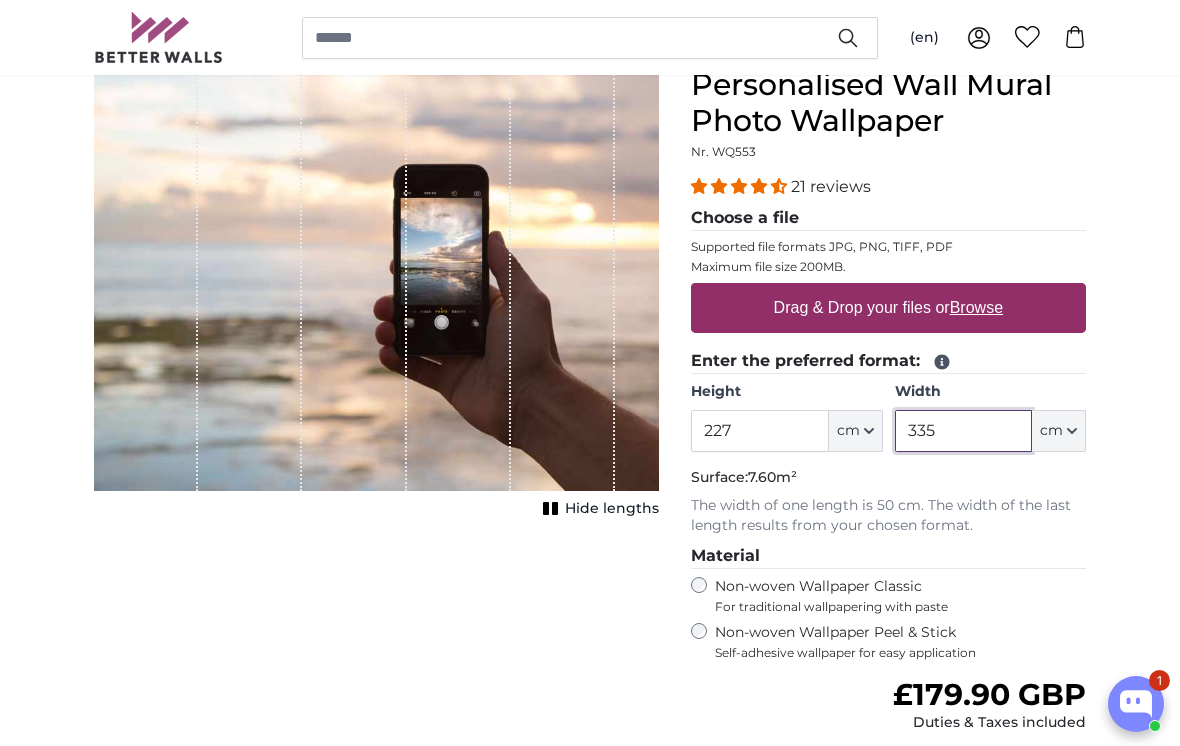 type on "335" 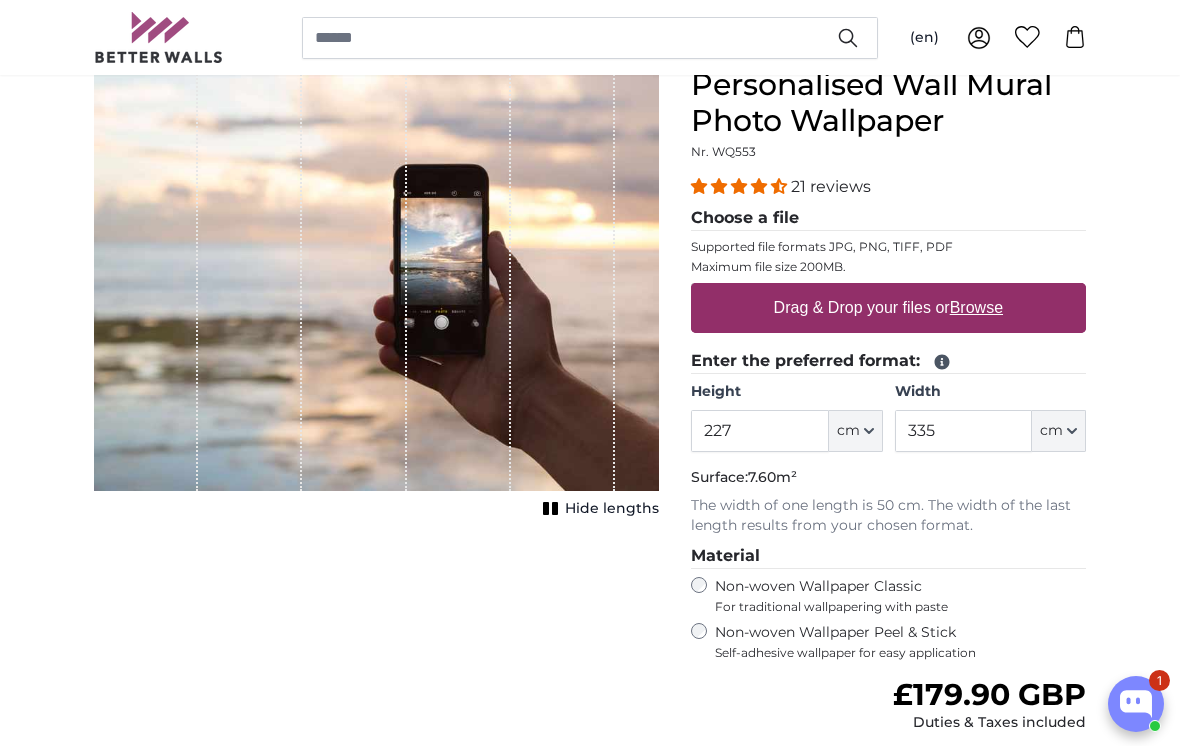 click on "Personalised Photo Wallpaper
Personalised Wall Mural Photo Wallpaper
Personalised Wall Mural Photo Wallpaper
Cancel
Crop image" at bounding box center [590, 2489] 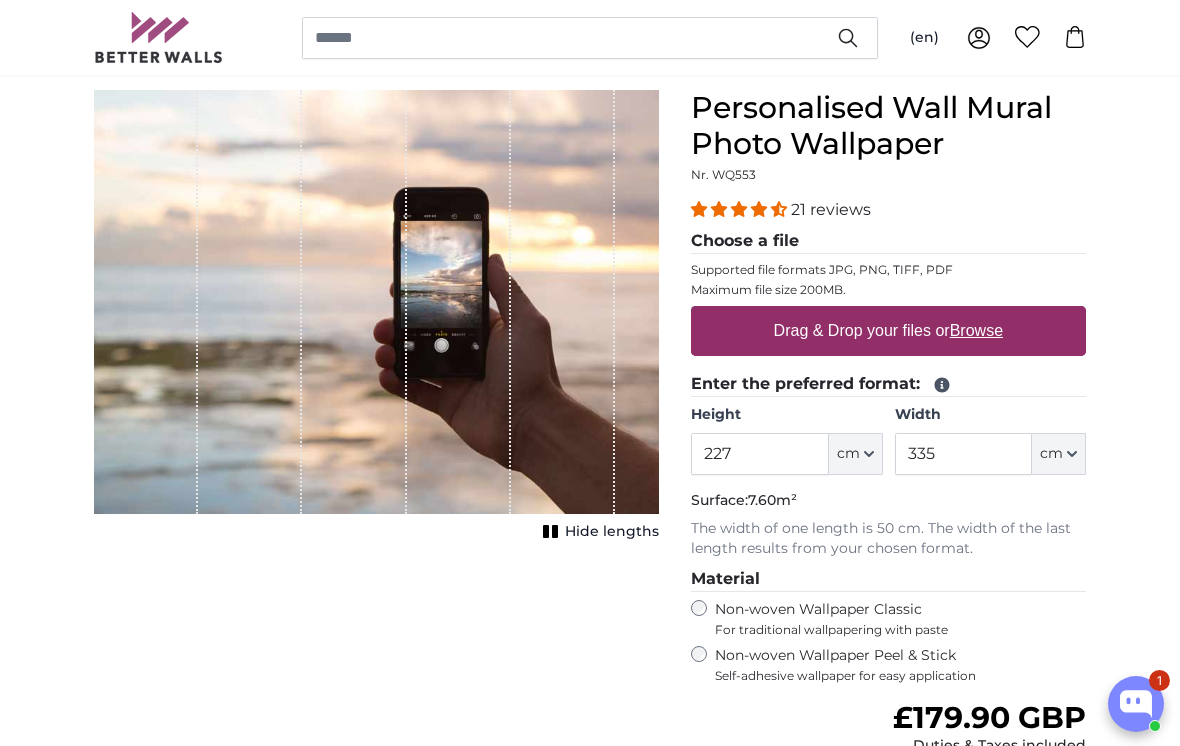 scroll, scrollTop: 169, scrollLeft: 0, axis: vertical 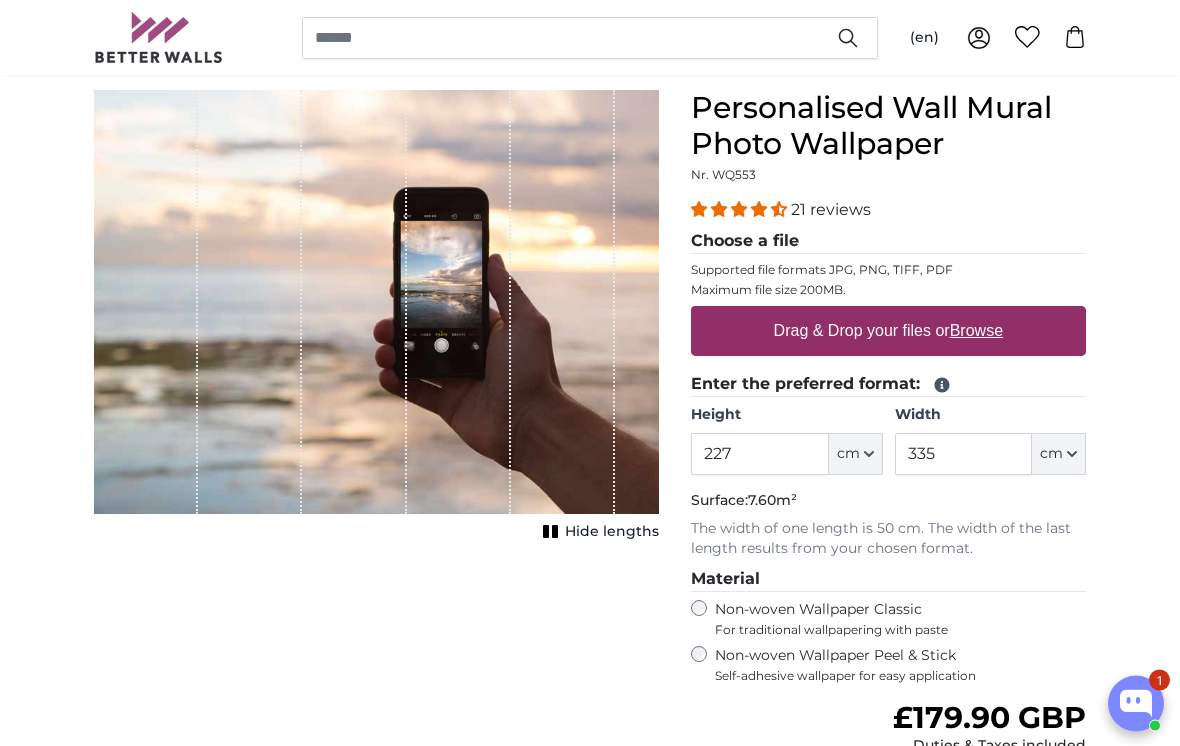 click on "Drag & Drop your files or  Browse" at bounding box center [888, 332] 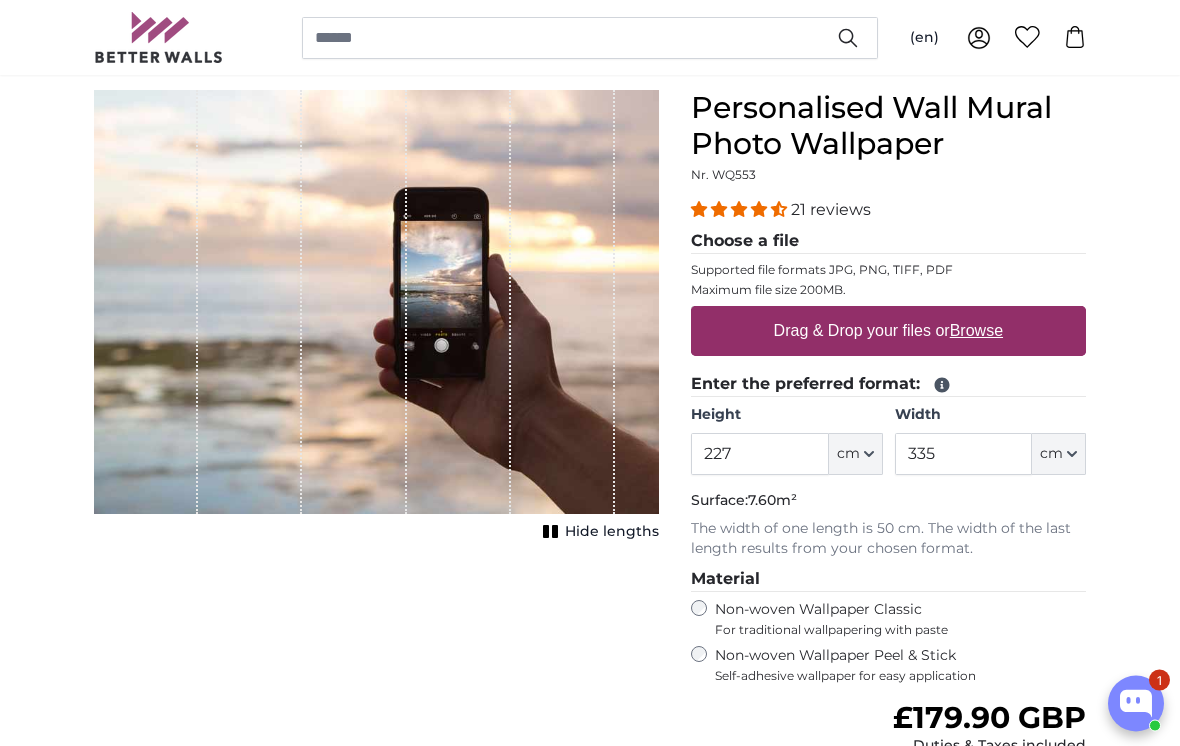 type on "**********" 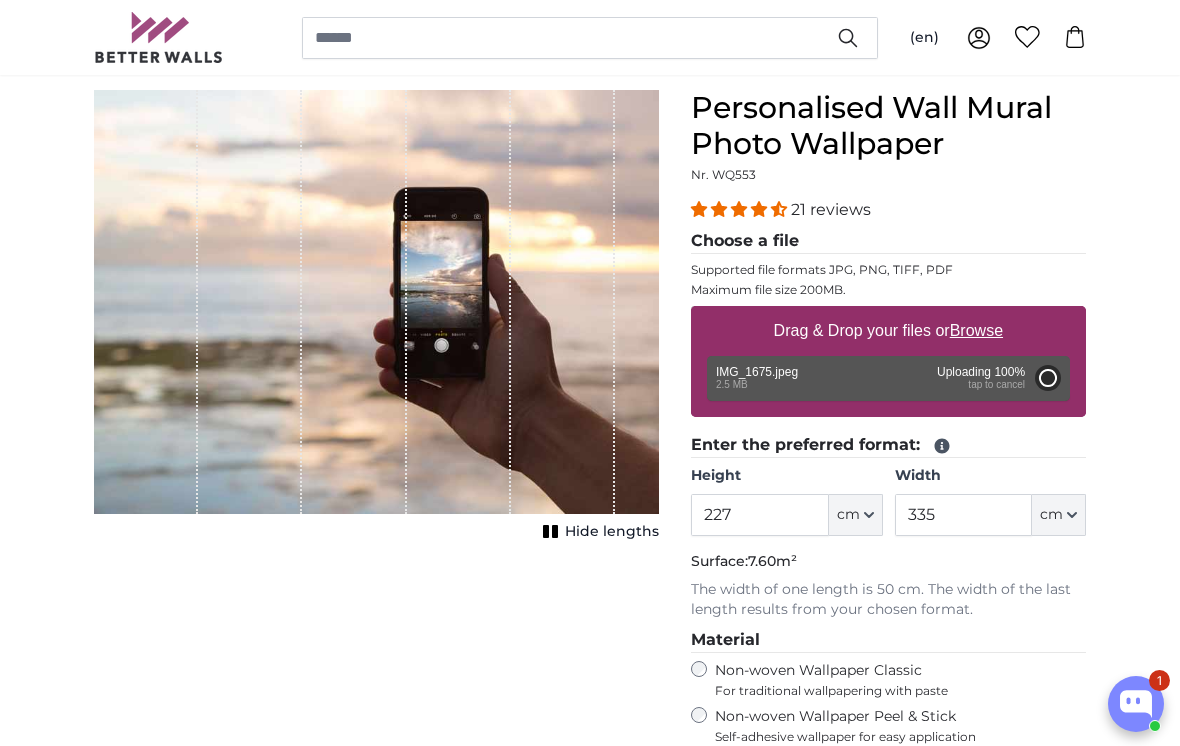 type on "200" 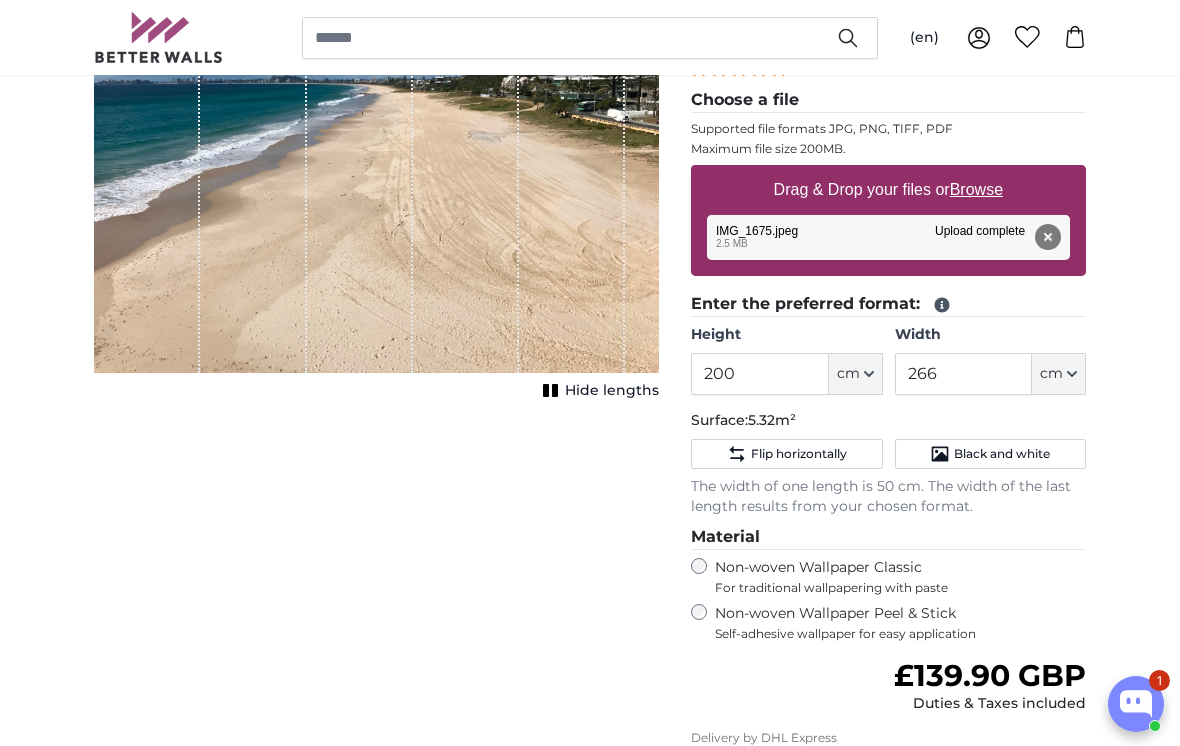 scroll, scrollTop: 305, scrollLeft: 0, axis: vertical 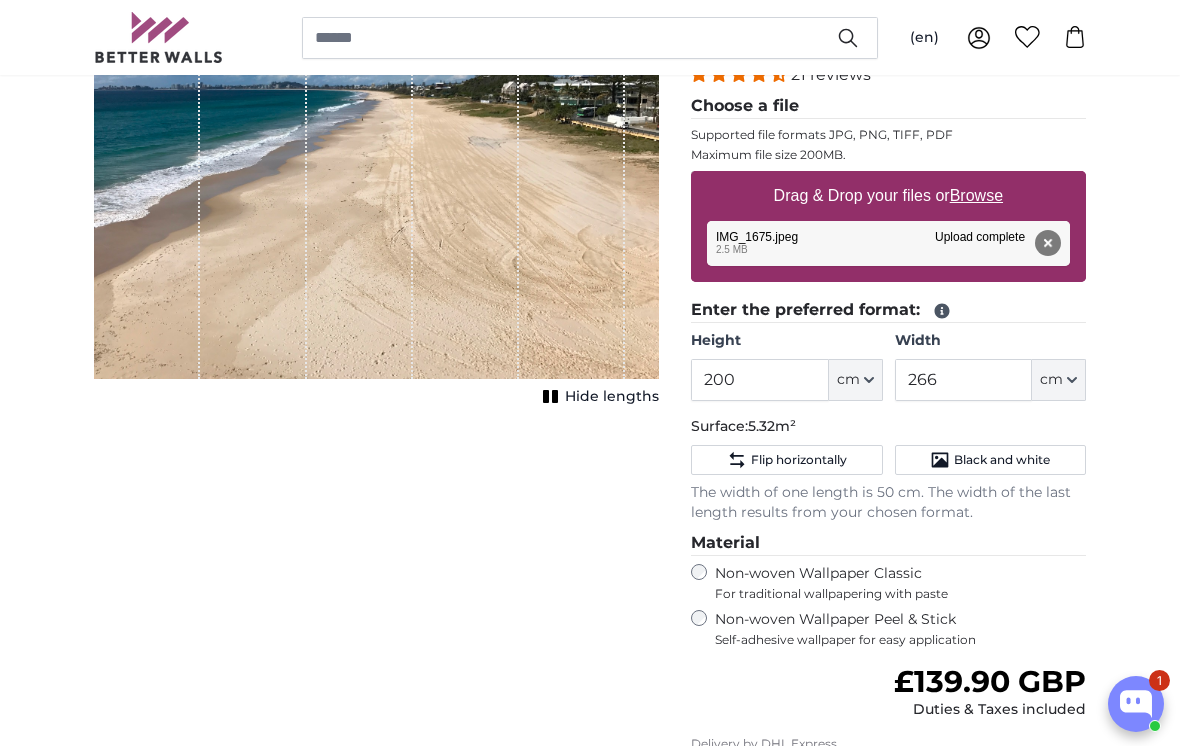 click 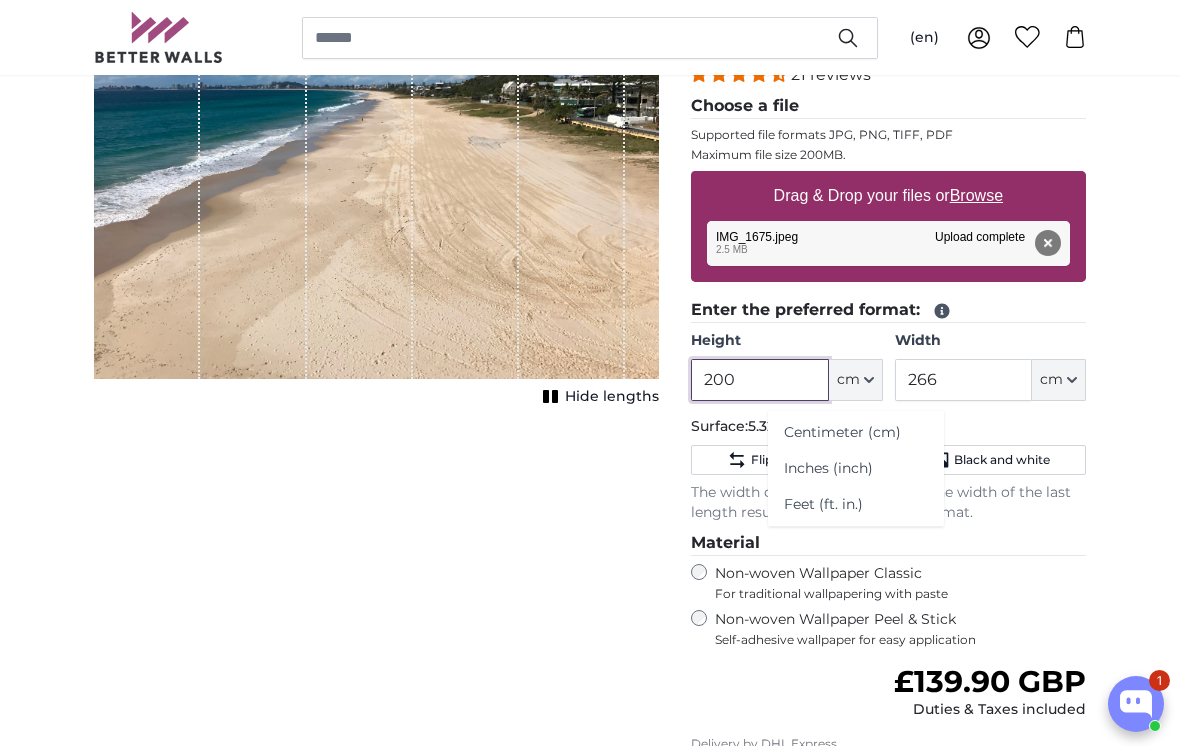 click on "200" at bounding box center [759, 380] 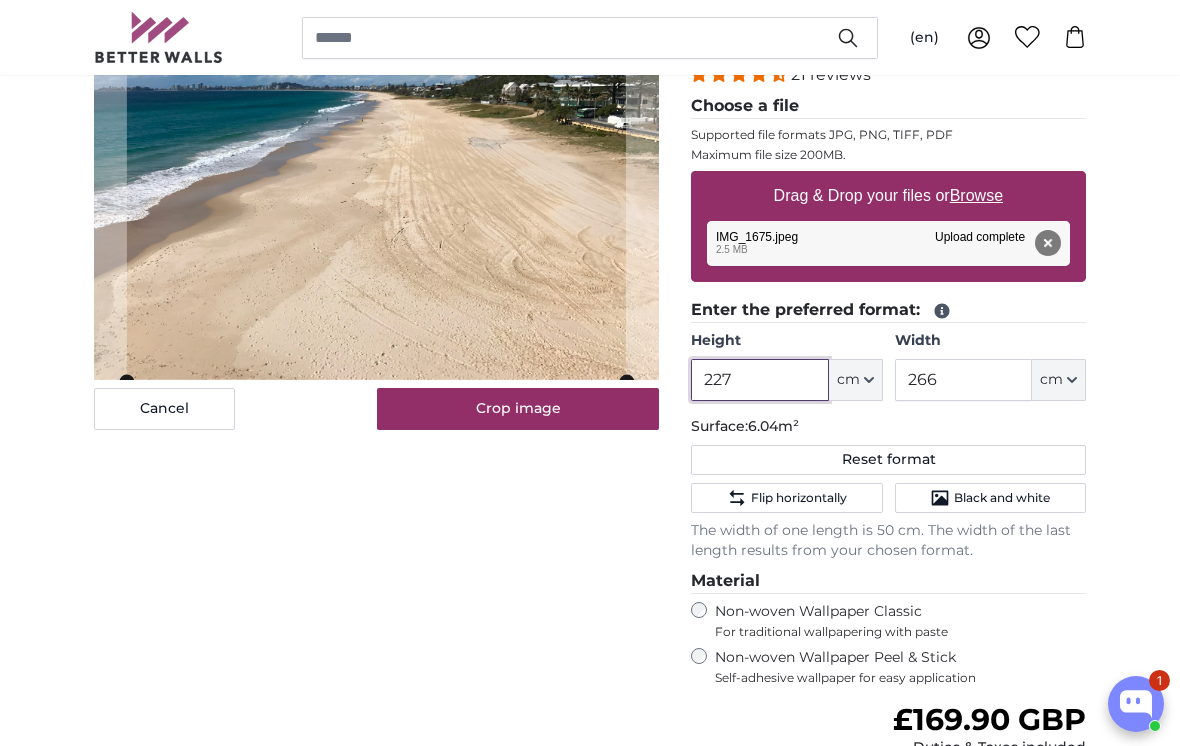 type on "227" 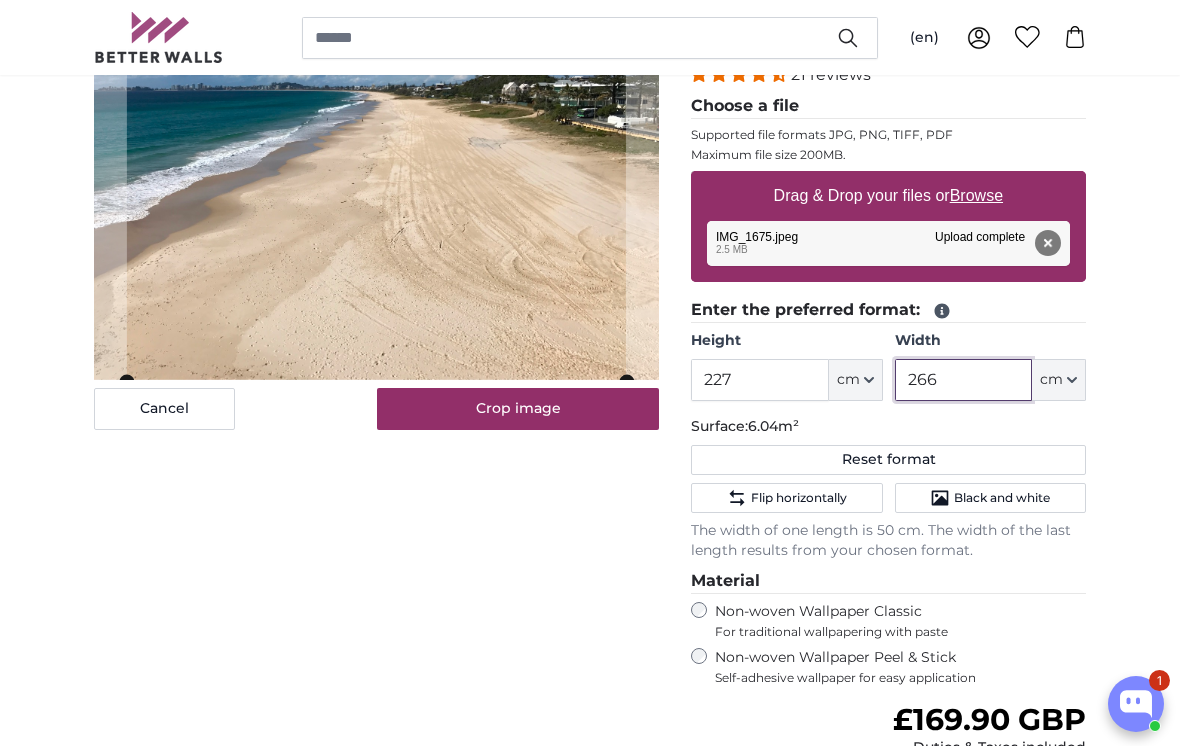 click on "266" at bounding box center (963, 380) 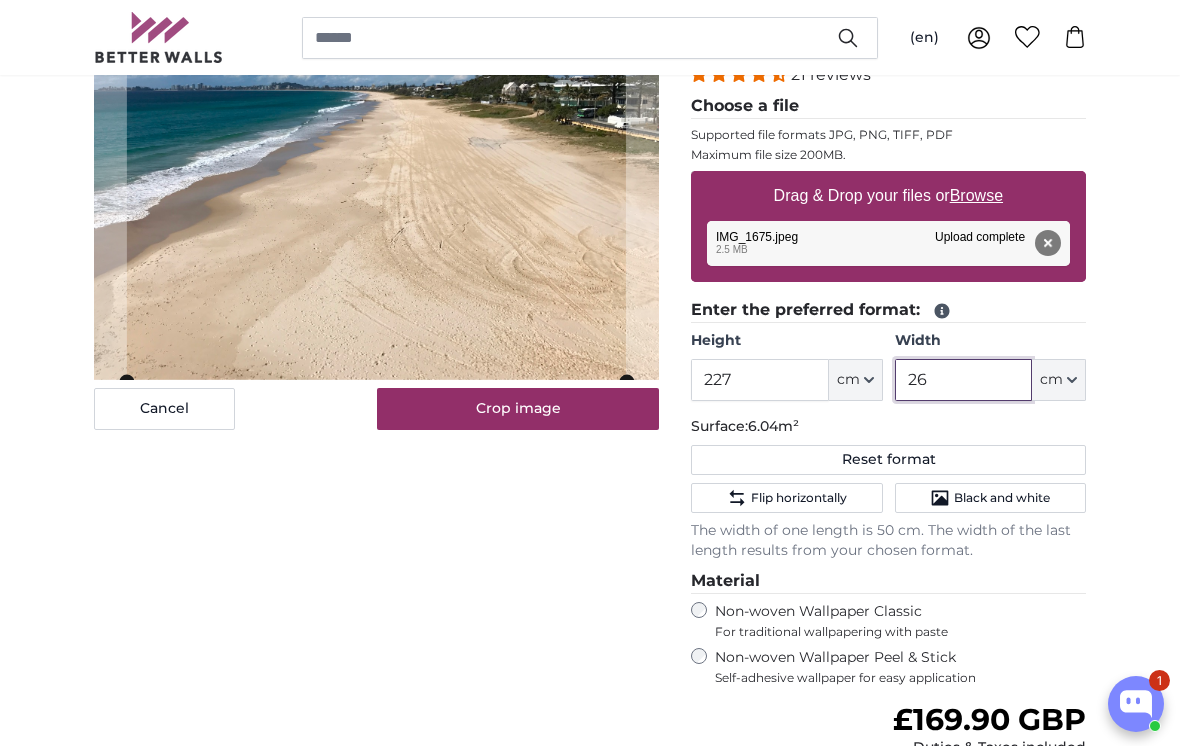 type on "2" 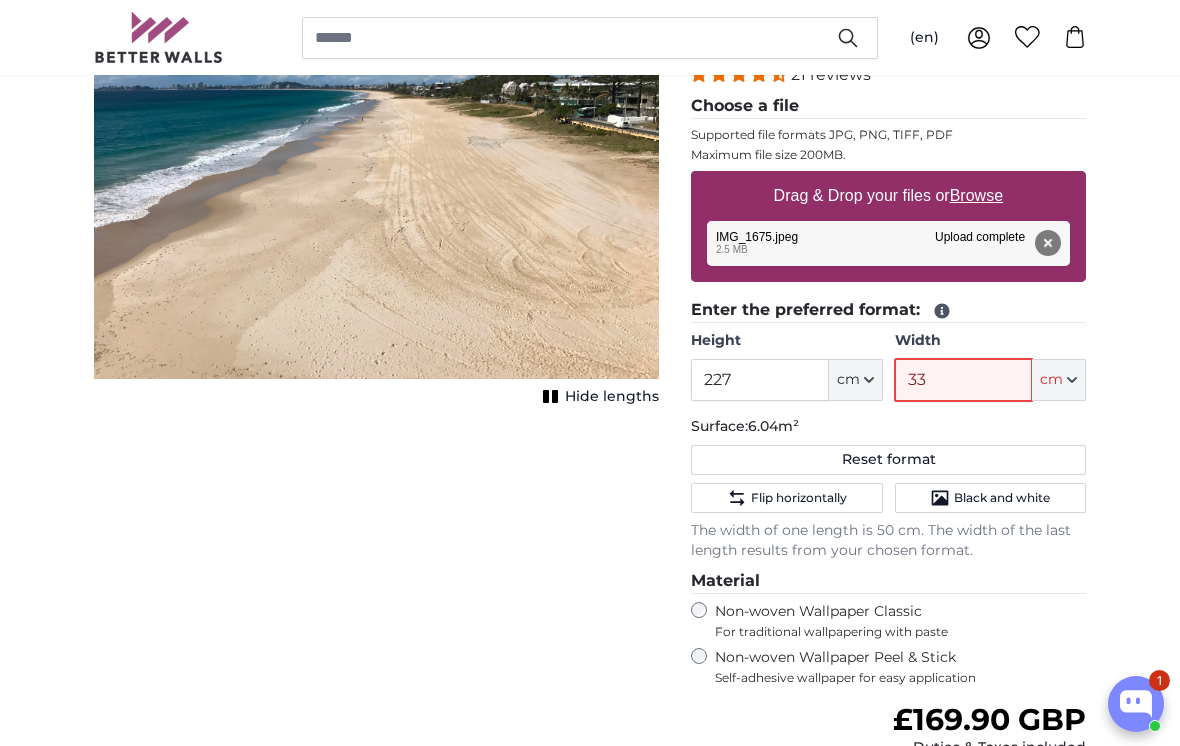 type on "335" 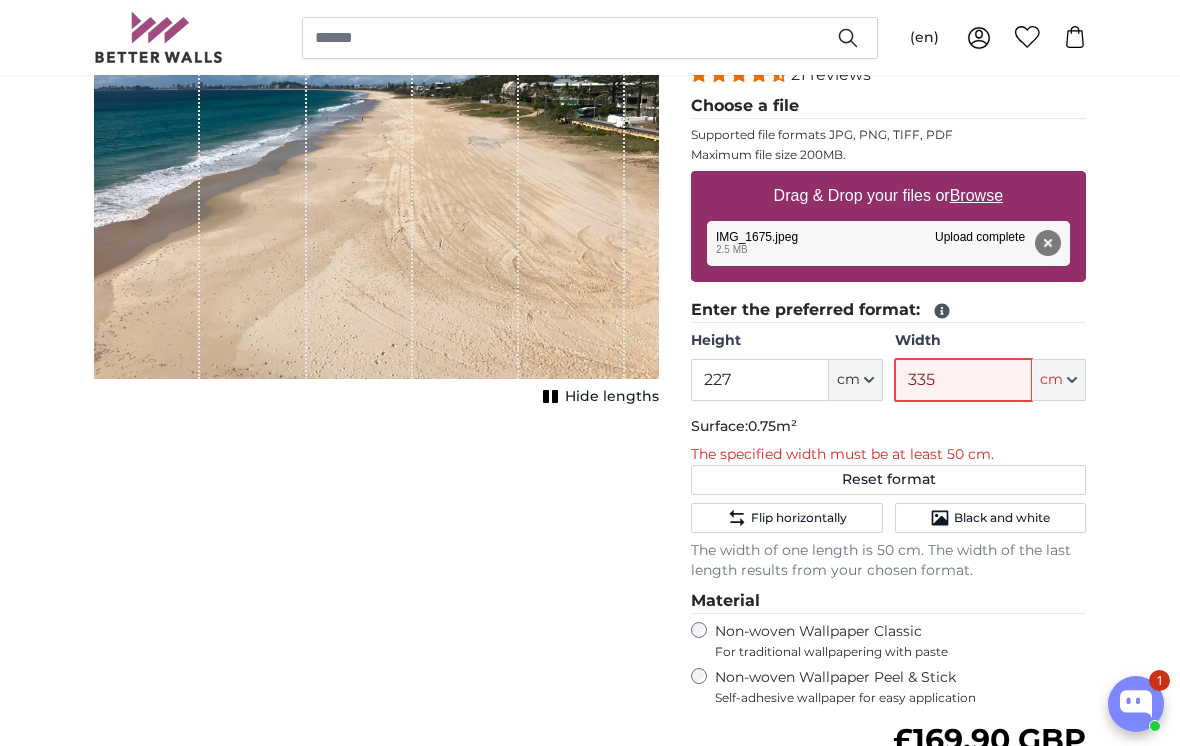 type 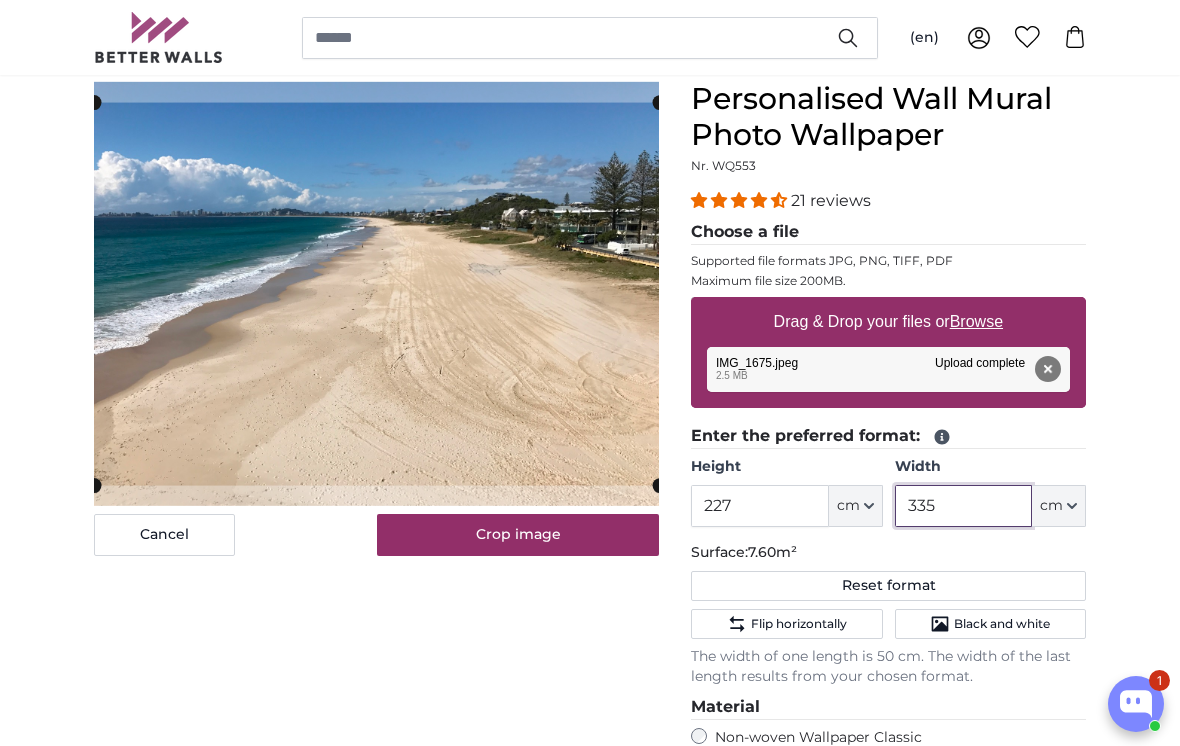 scroll, scrollTop: 178, scrollLeft: 0, axis: vertical 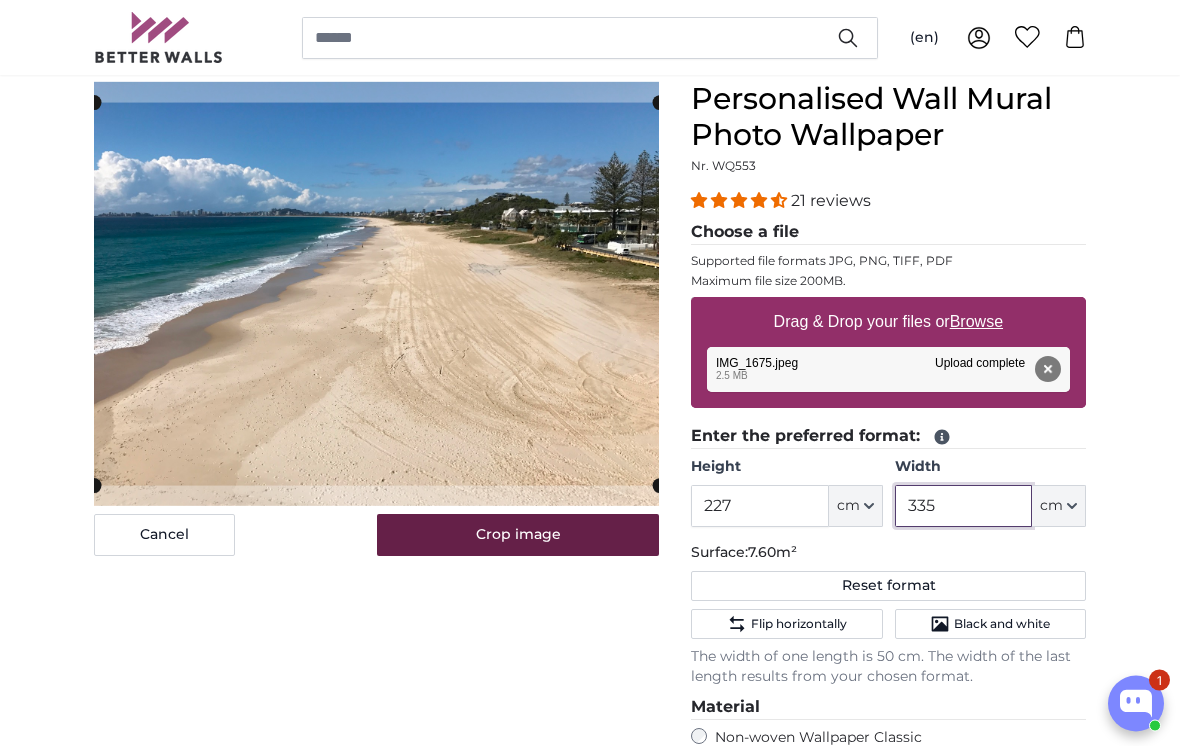 type on "335" 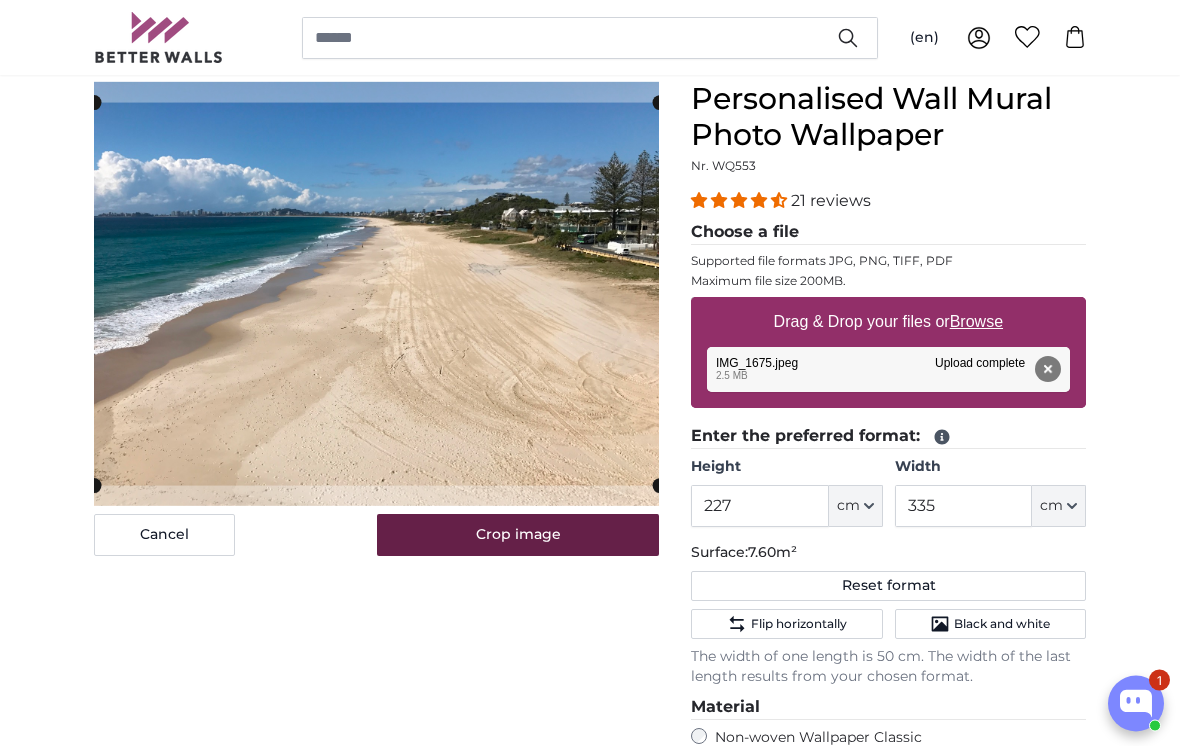 click on "Crop image" at bounding box center [518, 536] 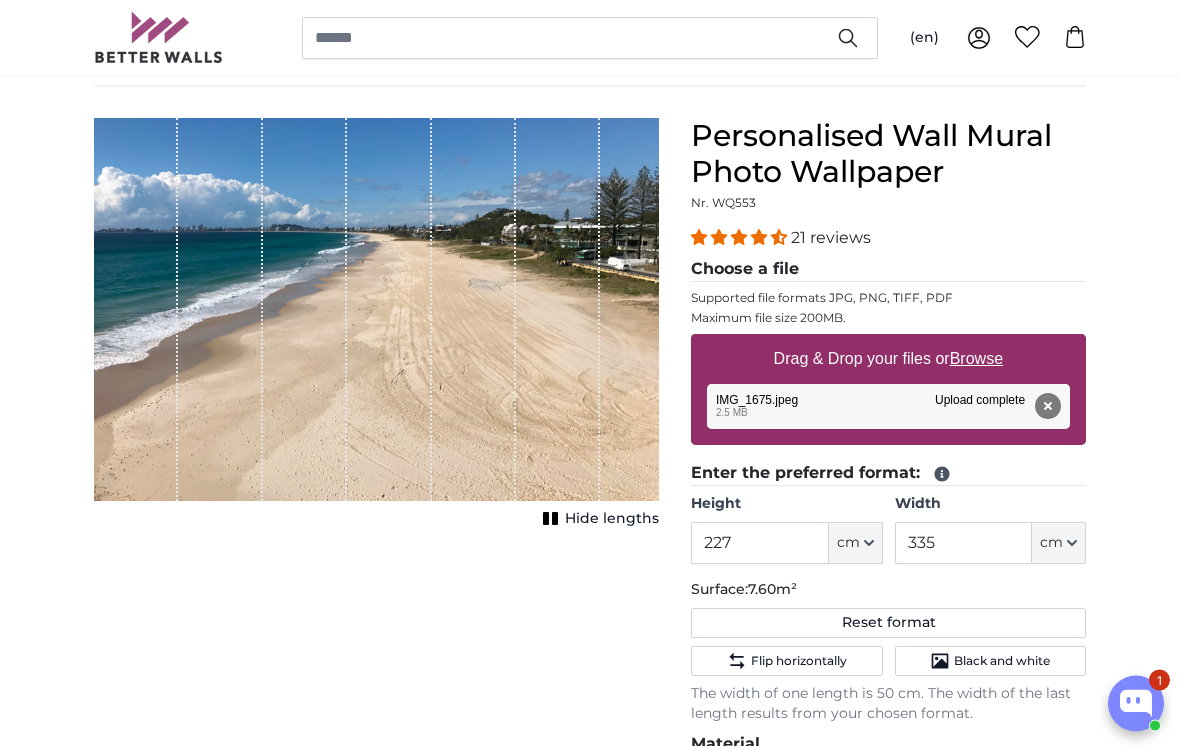 scroll, scrollTop: 0, scrollLeft: 0, axis: both 